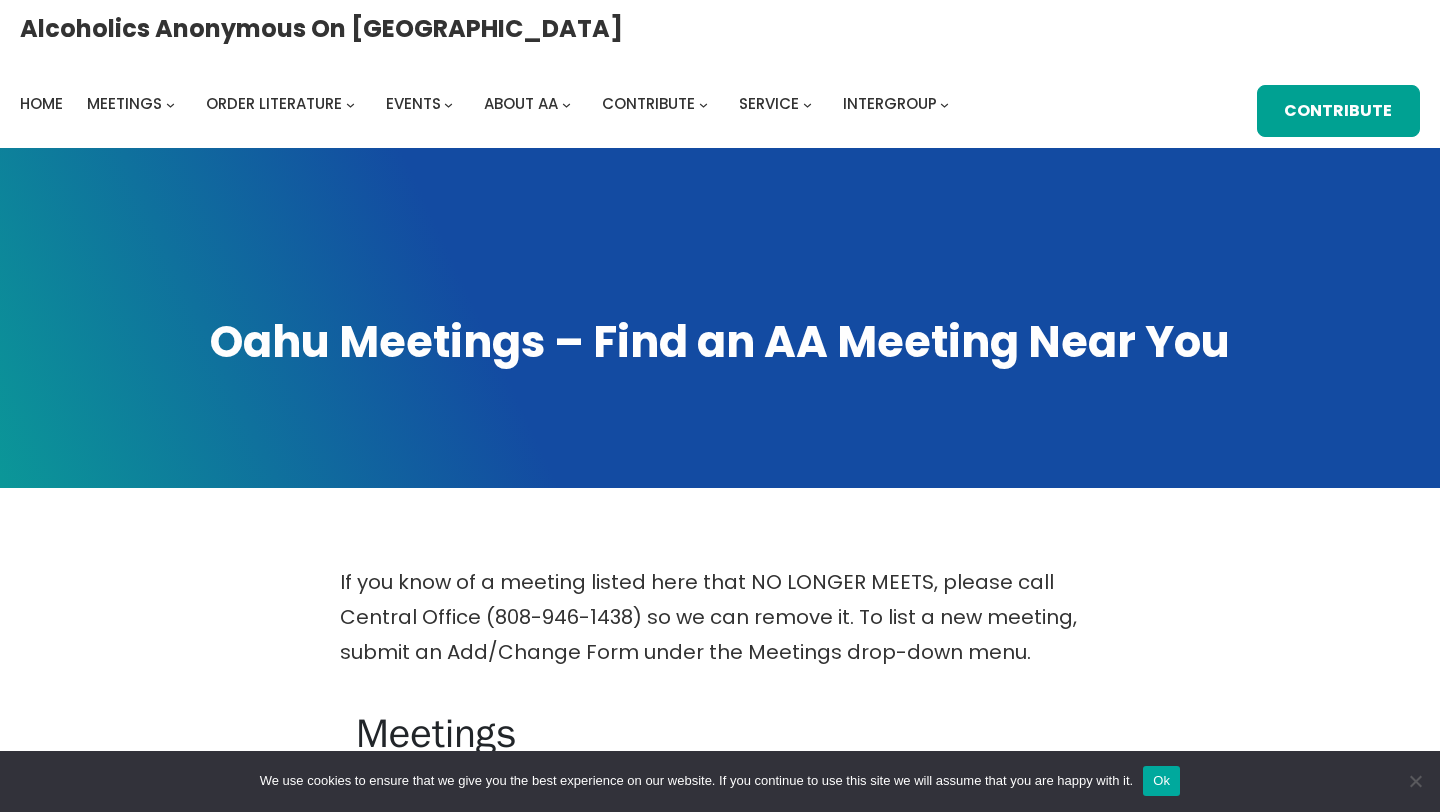 scroll, scrollTop: 0, scrollLeft: 0, axis: both 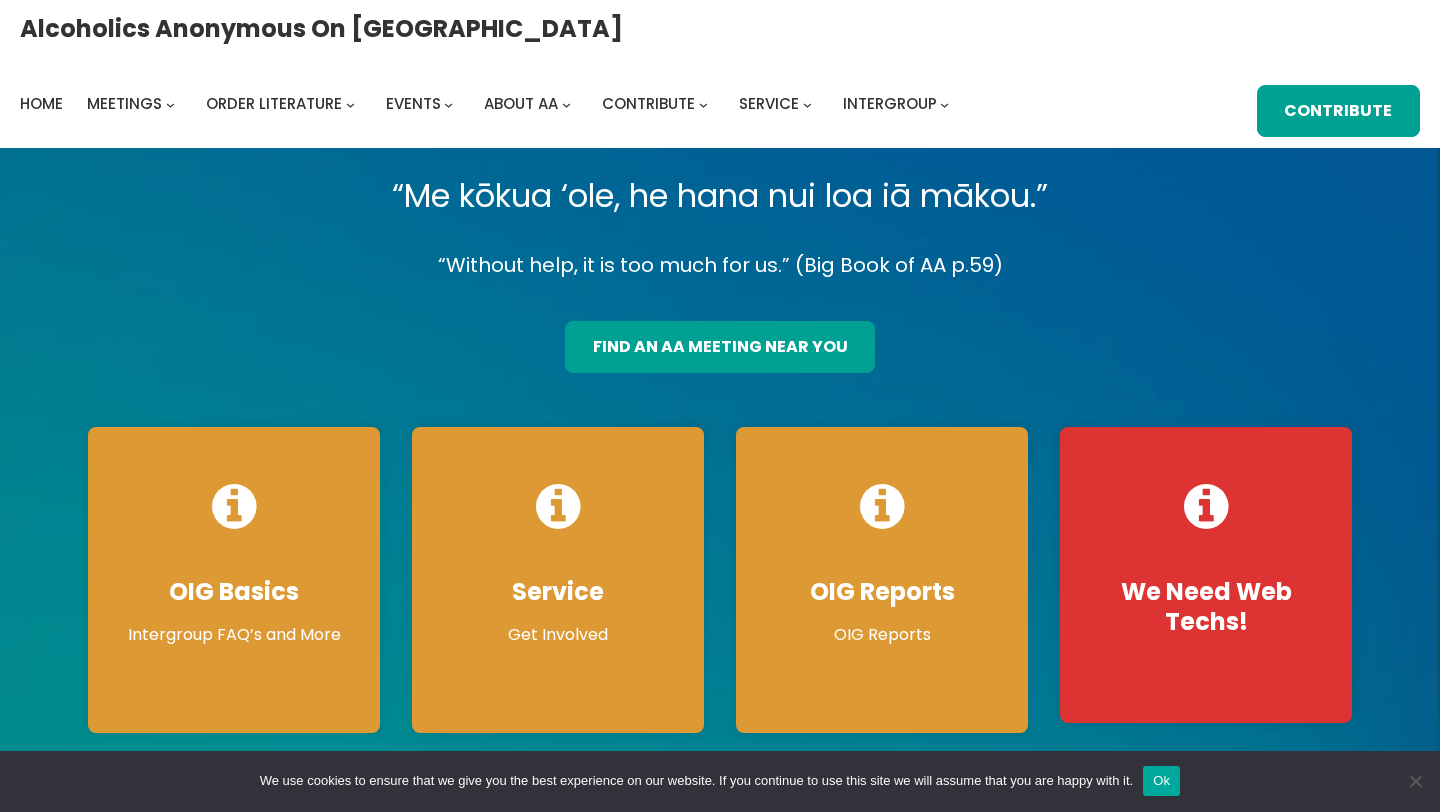 click on "“Me kōkua ‘ole, he hana nui loa iā mākou.”" at bounding box center [720, 196] 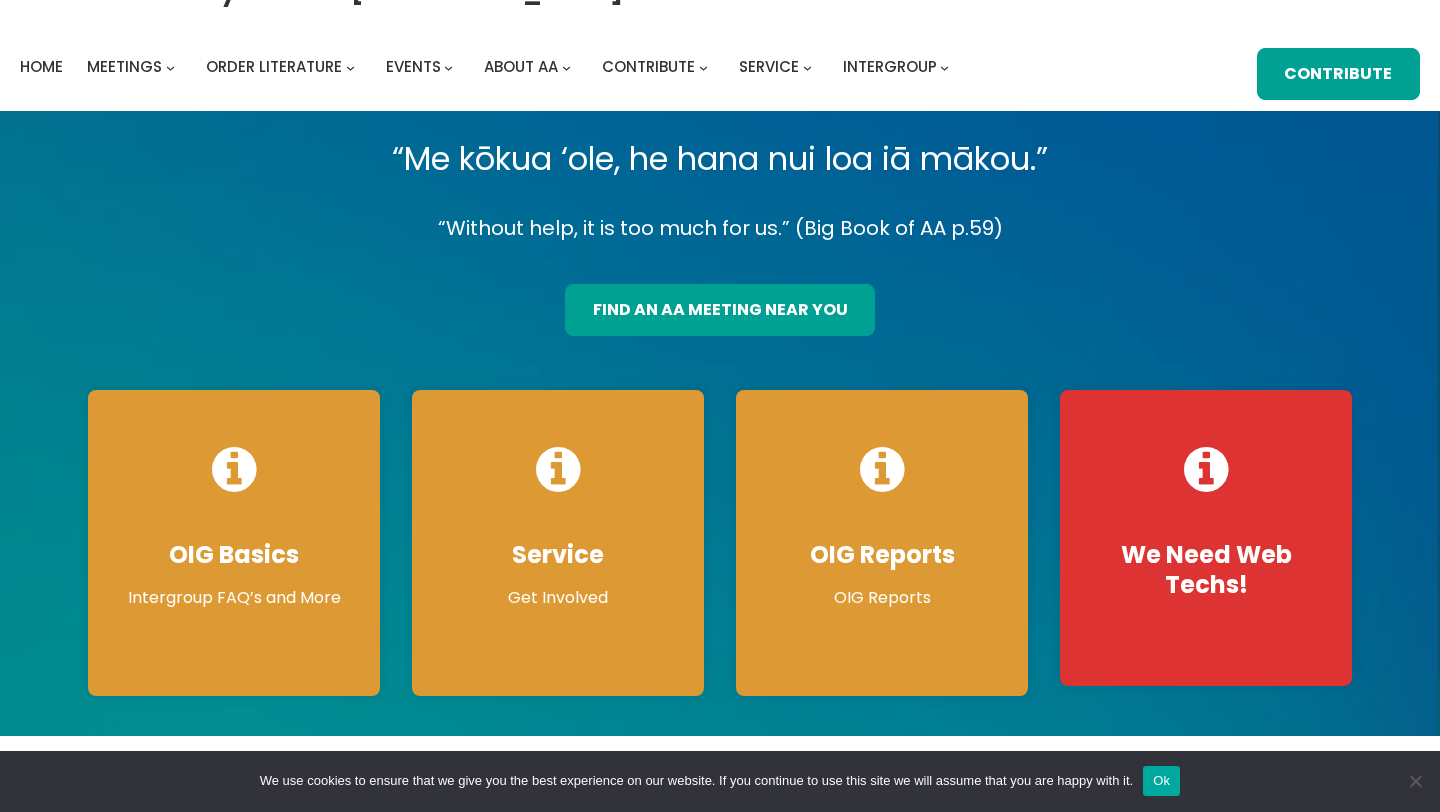 scroll, scrollTop: 40, scrollLeft: 0, axis: vertical 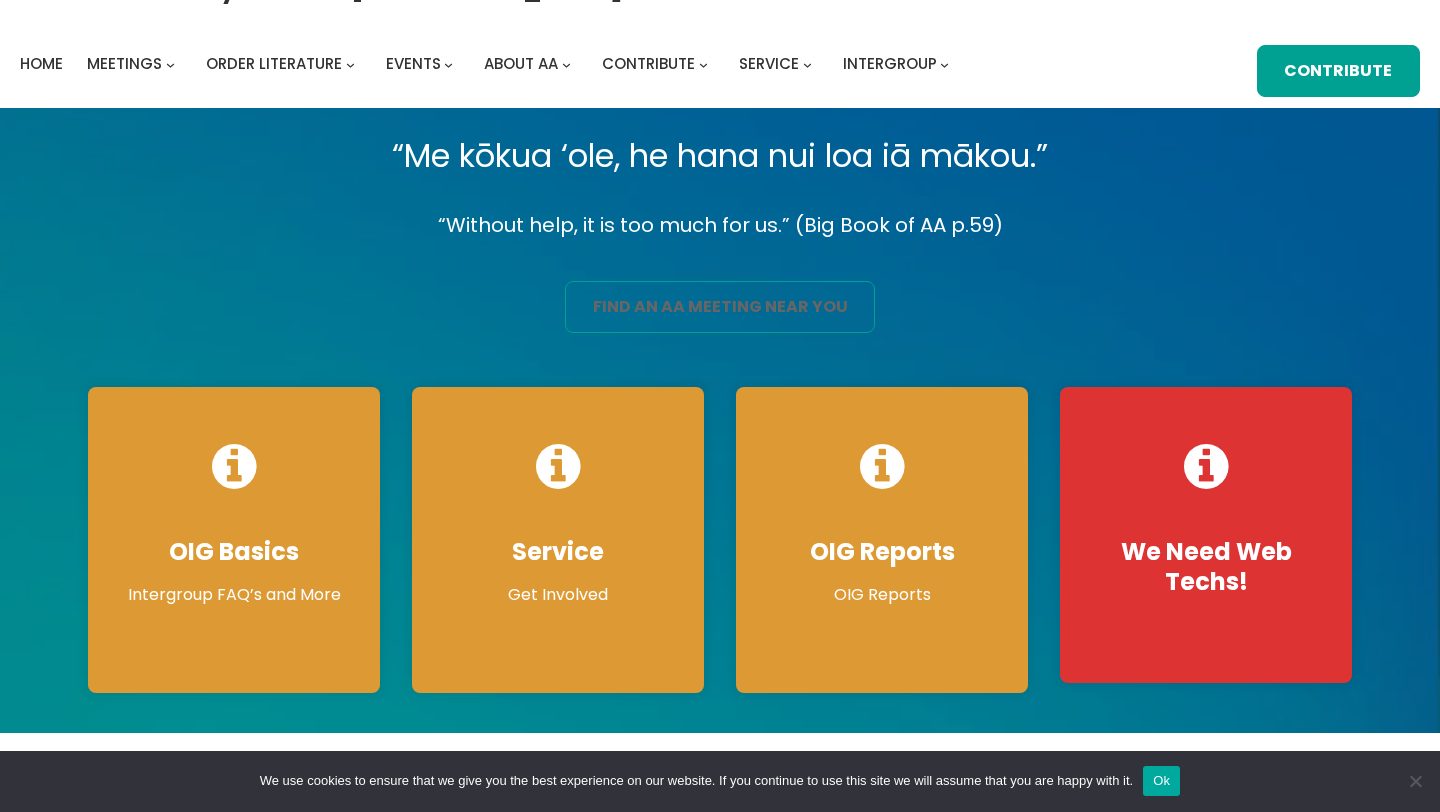 click on "find an aa meeting near you" at bounding box center (720, 307) 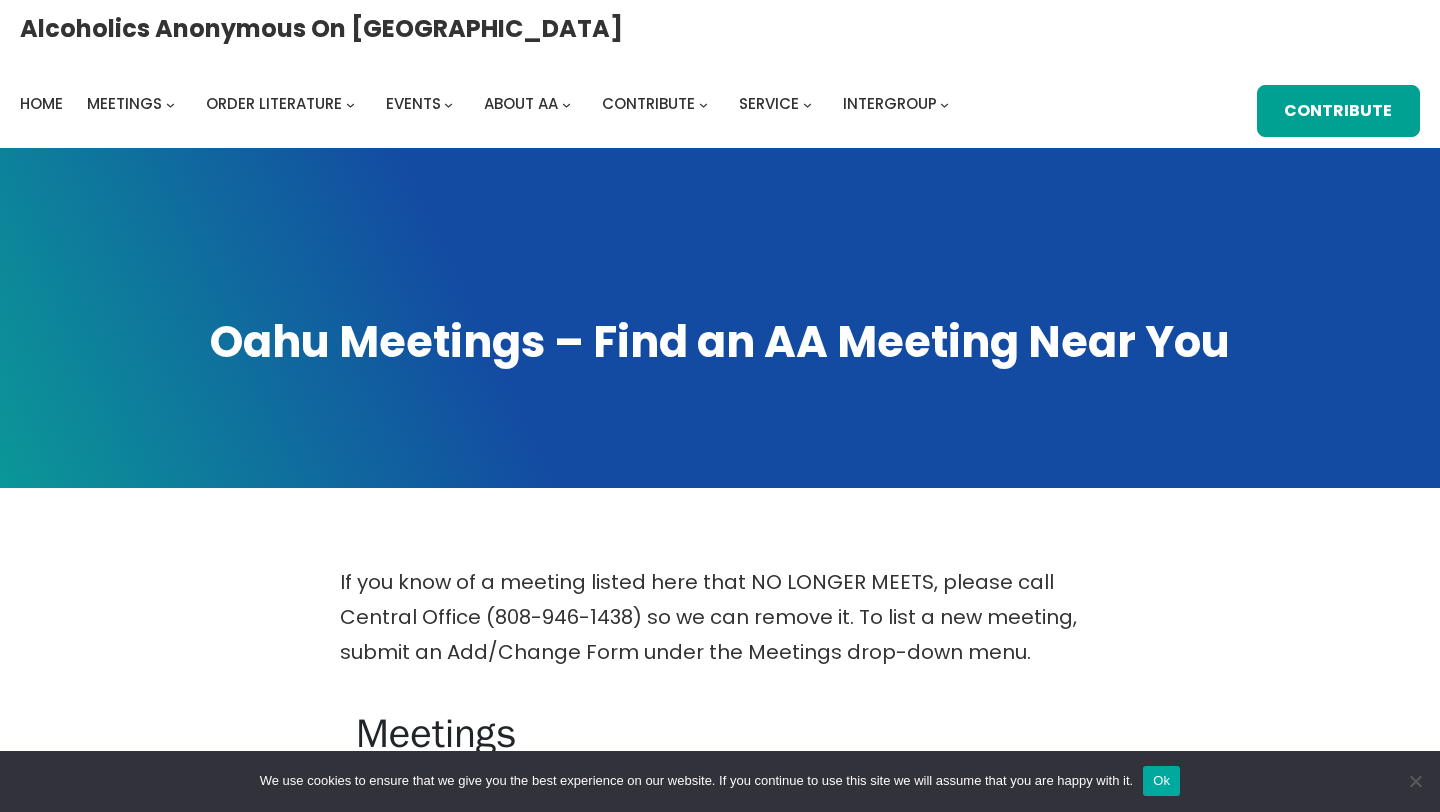 scroll, scrollTop: 0, scrollLeft: 0, axis: both 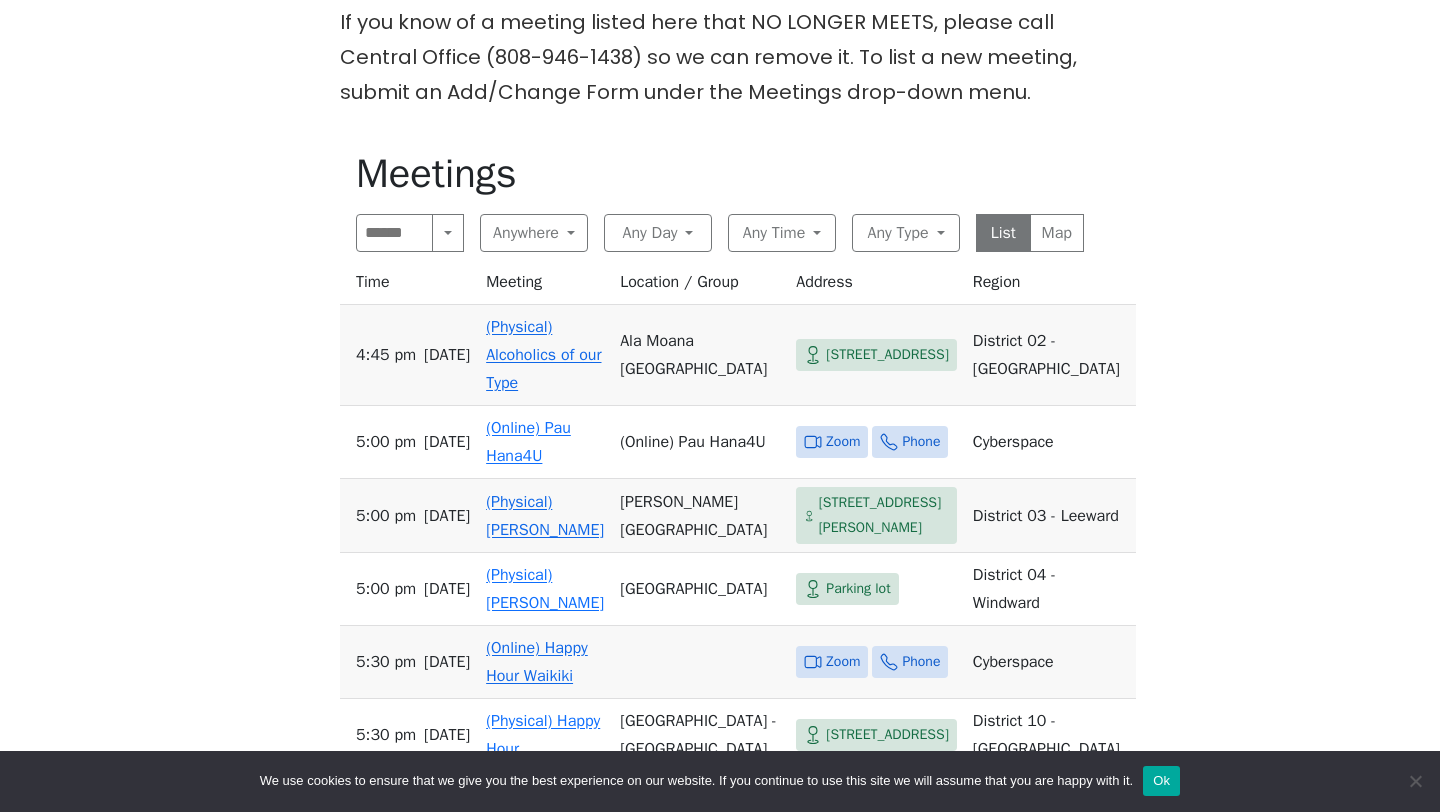 click on "If you know of a meeting listed here that NO LONGER MEETS, please call Central Office (808-946-1438) so we can remove it. To list a new meeting, submit an Add/Change Form under the Meetings drop-down menu.
Meetings Search Near Location Near Me Anywhere Anywhere Cyberspace 67 District 01 - Diamond Head 24 District 02 - Honolulu 41 District 03 - Leeward 15 District 04 - Windward 33 District 09 - Central North Shore 23 District 10 - Waikiki 36 District 17 - Waianae 30 Honolulu 1 Any Day Any Day Sunday 33 Monday 42 Tuesday 42 Wednesday 37 Thursday 37 Friday 43 Saturday 36 Any Time Any Time Morning 91 Midday 27 Evening 146 Night 23 Any Type Any Type In-person 203 Online 72 11th Step Meditation 7 12 Steps & 12 Traditions 16 As Bill Sees It 3 Big Book 35 Birthday 2 Child-Friendly 29 Closed 28 Daily Reflections 44 Discussion 69 English 116 Grapevine 9 LGBTQ 6 Literature 72 Living Sober 4 Meditation 8 Men 8 Newcomer 17 Open 225 Outdoor Meeting 77 Spanish 1 Speaker 8 Speaker/Discussion 115 Step Meeting 12 1 56" at bounding box center (720, 616) 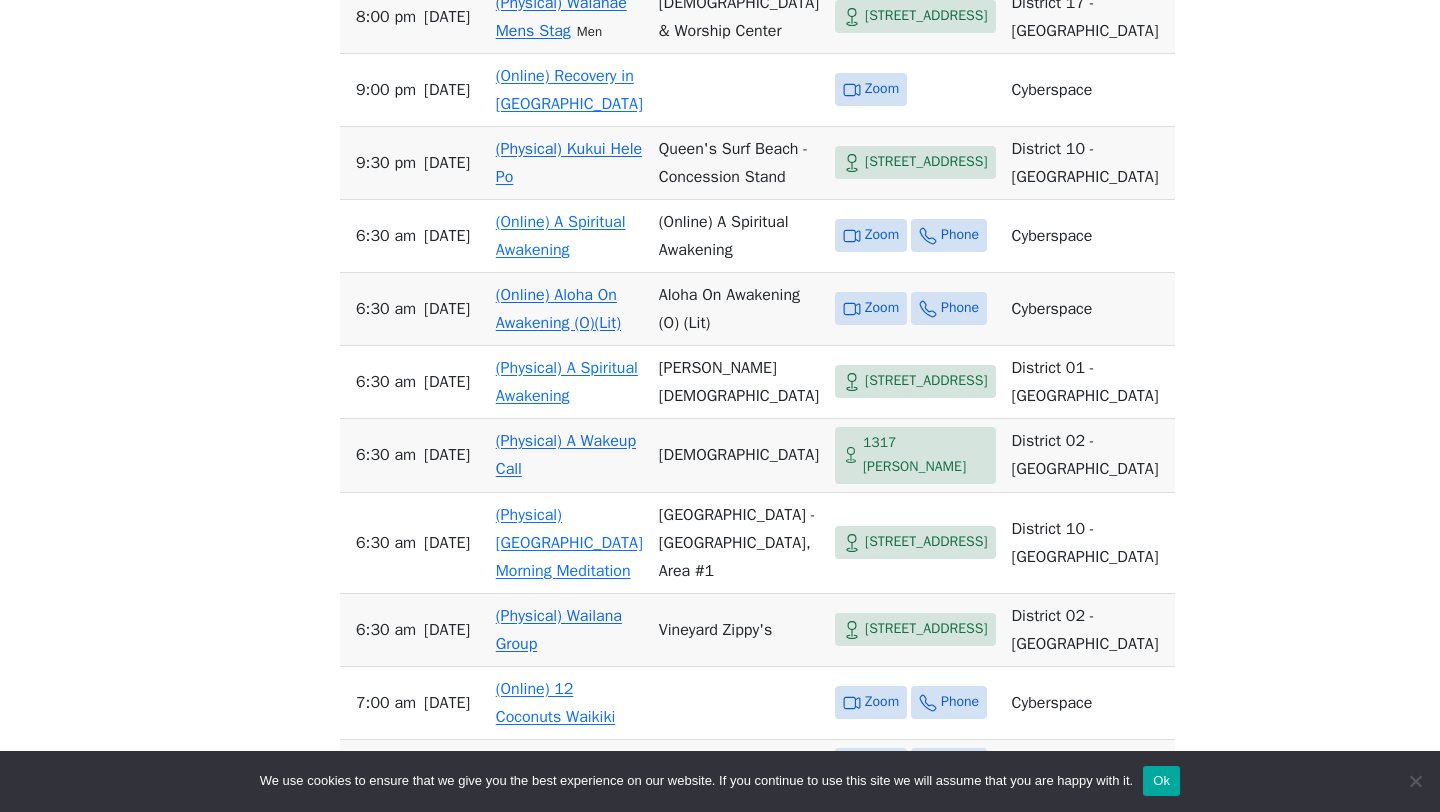 scroll, scrollTop: 2520, scrollLeft: 0, axis: vertical 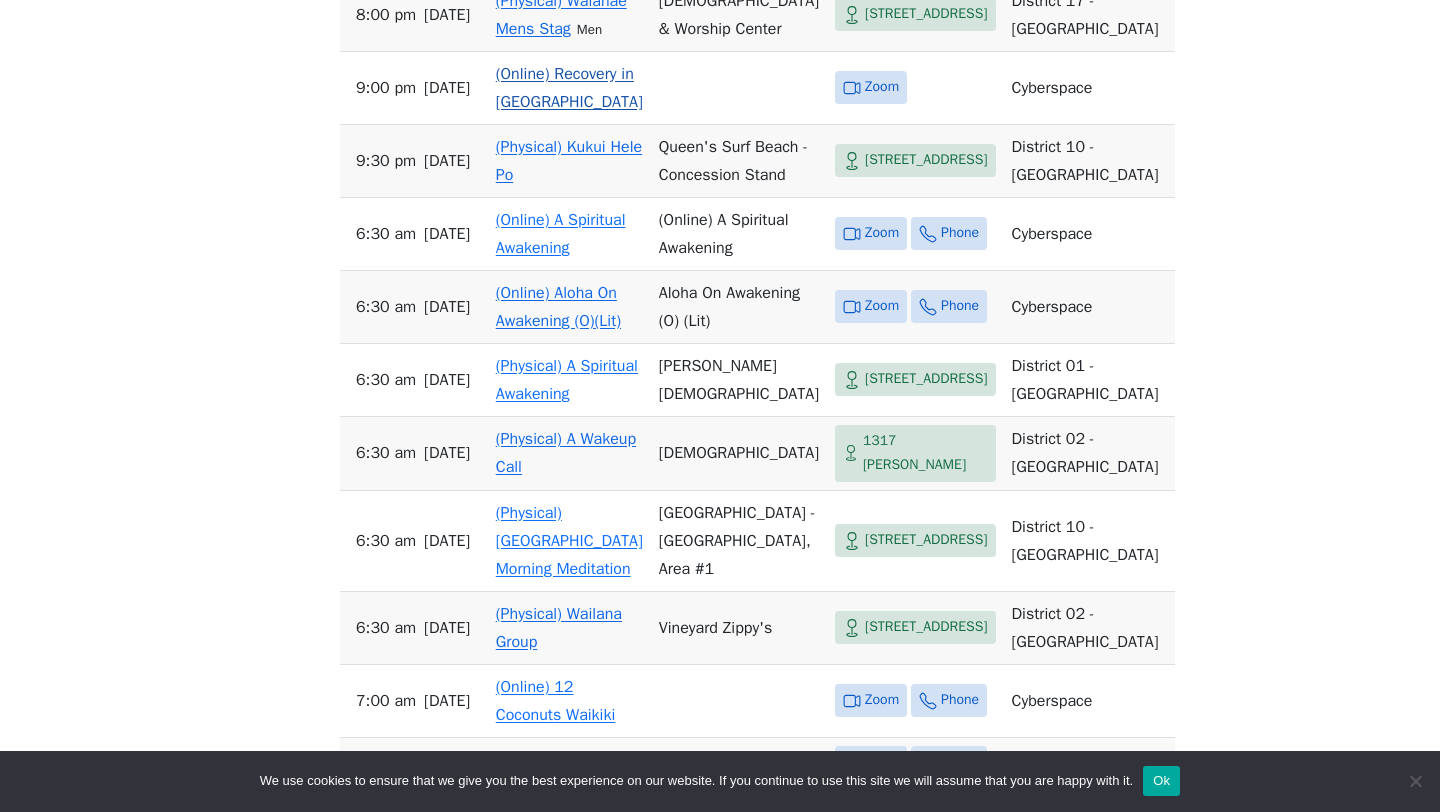 click 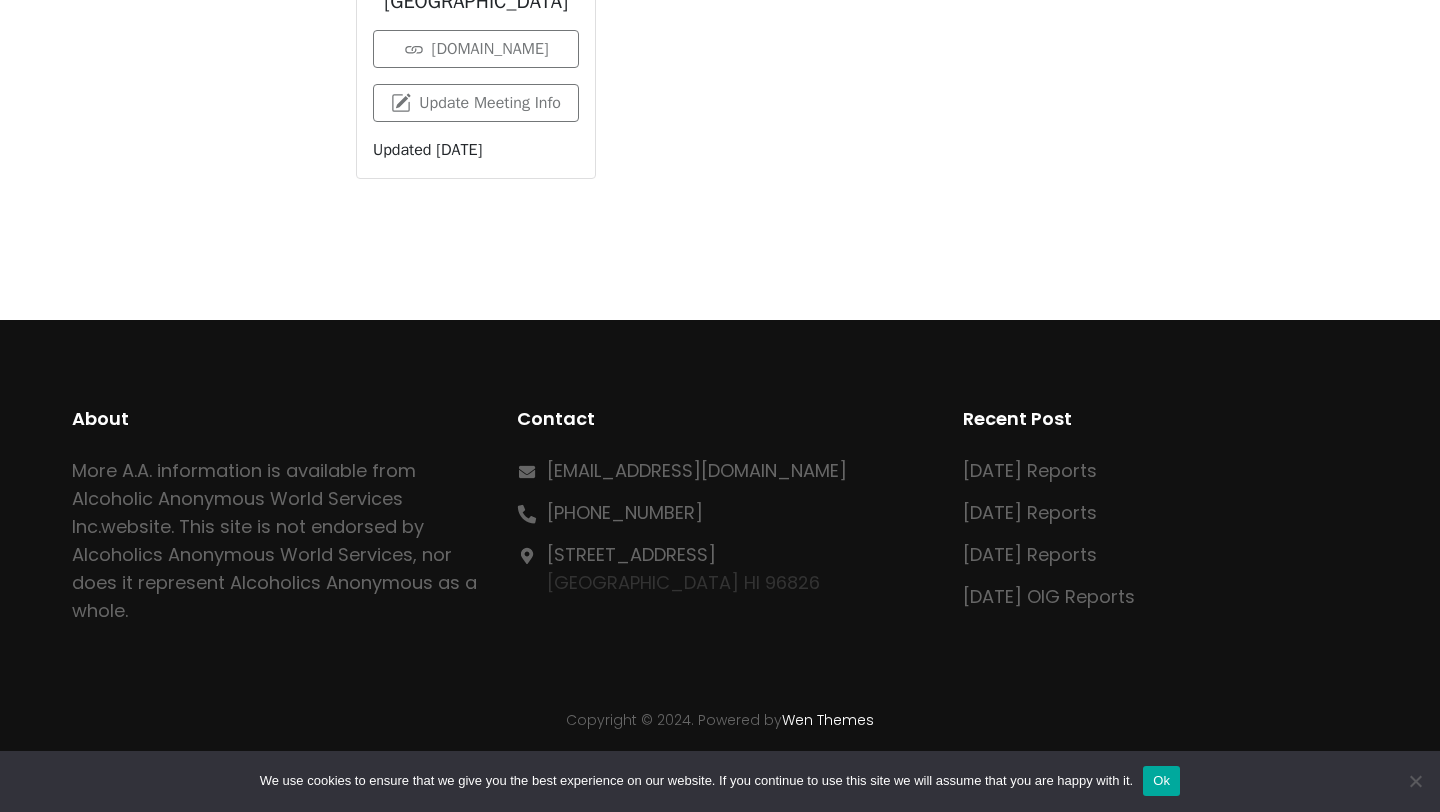 scroll, scrollTop: 694, scrollLeft: 0, axis: vertical 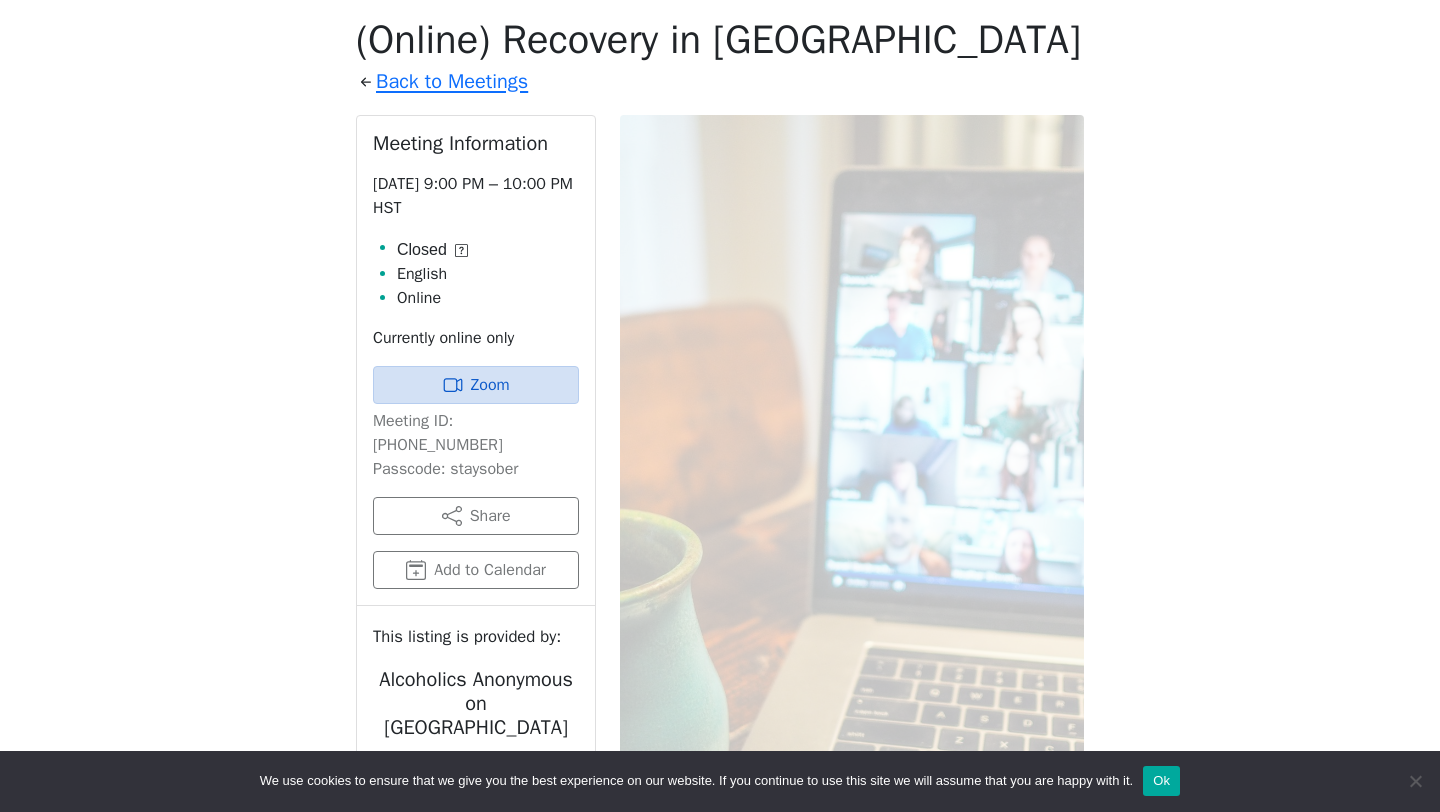 click 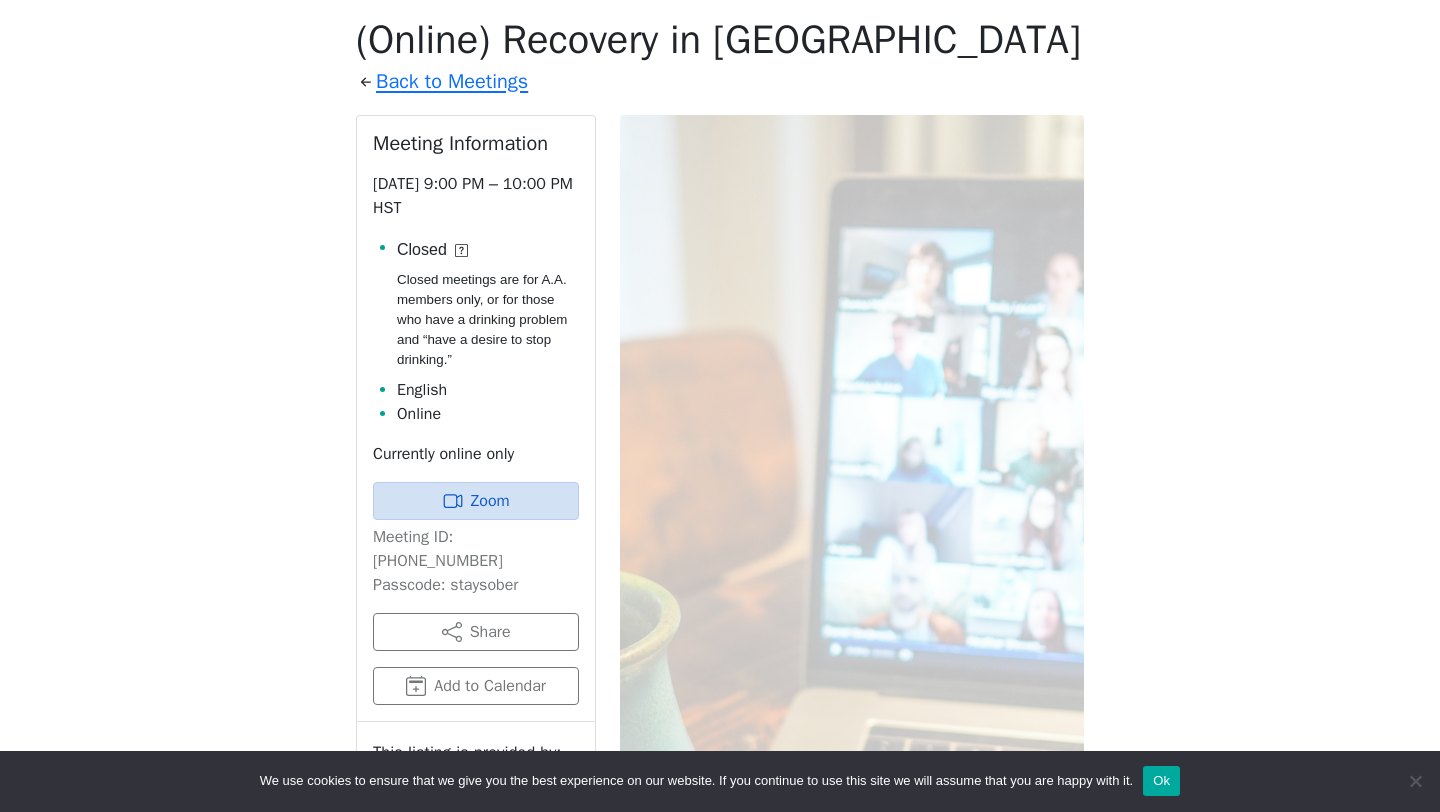 click 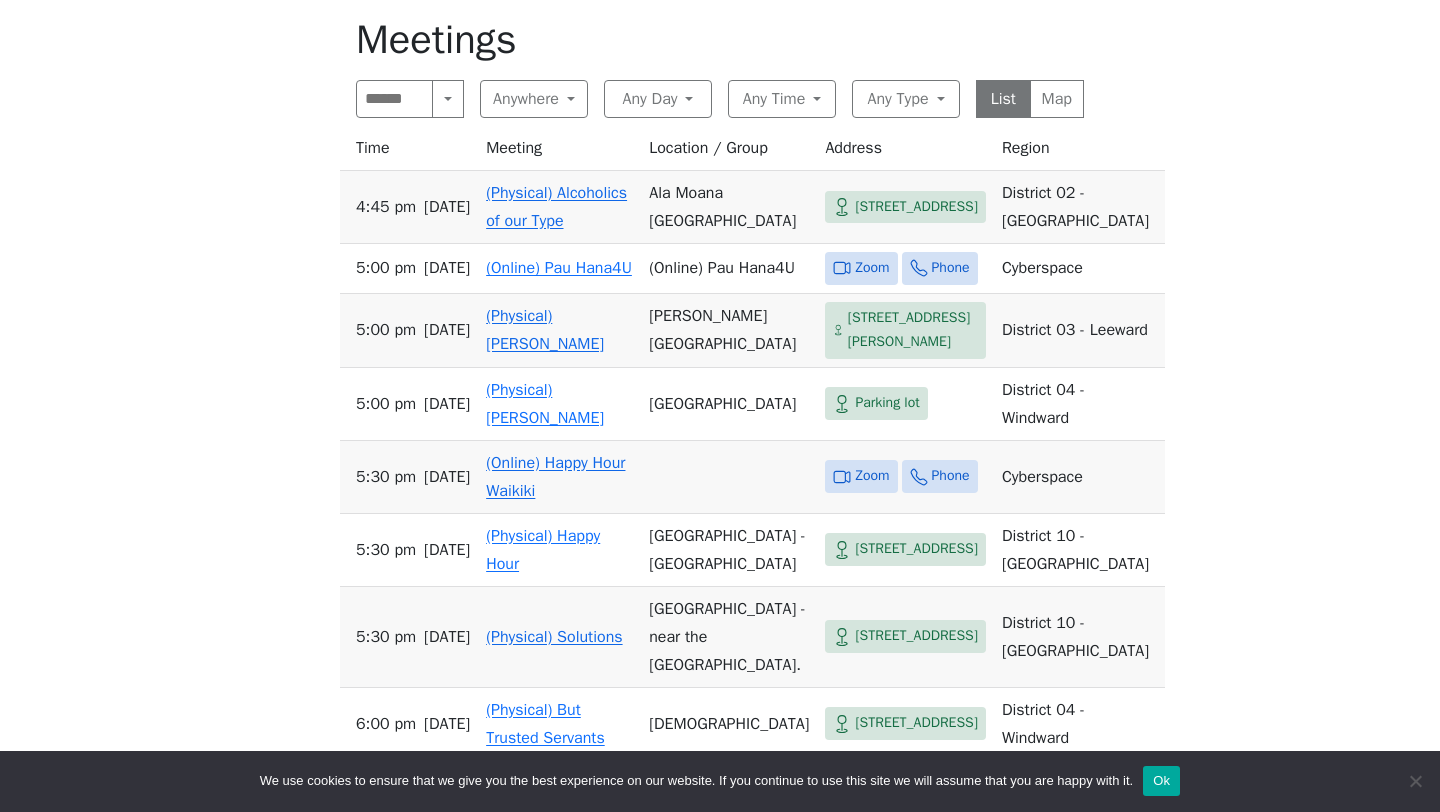 scroll, scrollTop: 1373, scrollLeft: 0, axis: vertical 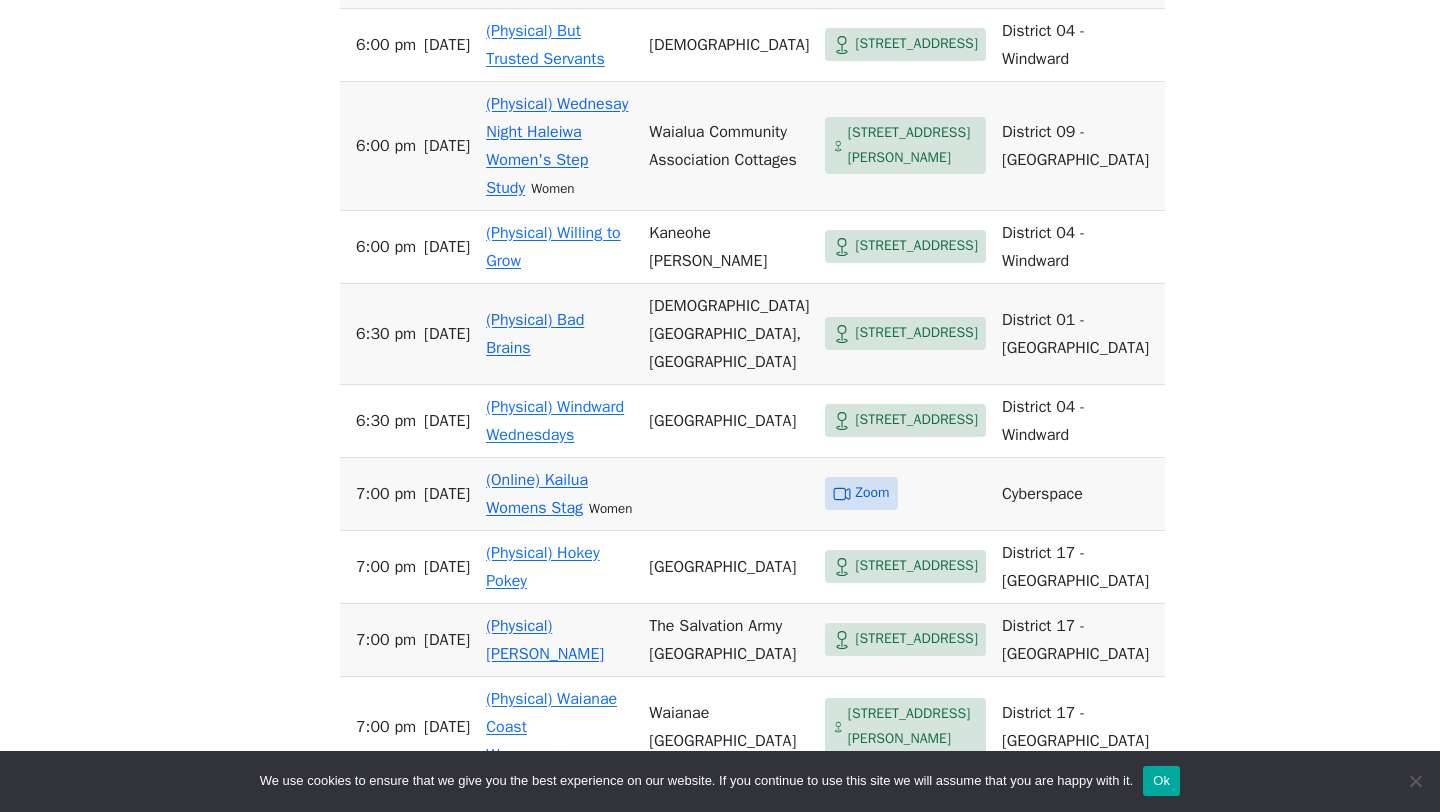 click on "If you know of a meeting listed here that NO LONGER MEETS, please call Central Office (808-946-1438) so we can remove it. To list a new meeting, submit an Add/Change Form under the Meetings drop-down menu.
Meetings Search Near Location Near Me Anywhere Anywhere Cyberspace 67 District 01 - Diamond Head 24 District 02 - Honolulu 41 District 03 - Leeward 15 District 04 - Windward 33 District 09 - Central North Shore 23 District 10 - Waikiki 36 District 17 - Waianae 30 Honolulu 1 Any Day Any Day Sunday 33 Monday 42 Tuesday 42 Wednesday 37 Thursday 37 Friday 43 Saturday 36 Any Time Any Time Morning 91 Midday 27 Evening 146 Night 23 Any Type Any Type In-person 203 Online 72 11th Step Meditation 7 12 Steps & 12 Traditions 16 As Bill Sees It 3 Big Book 35 Birthday 2 Child-Friendly 29 Closed 28 Daily Reflections 44 Discussion 69 English 116 Grapevine 9 LGBTQ 6 Literature 72 Living Sober 4 Meditation 8 Men 8 Newcomer 17 Open 225 Outdoor Meeting 77 Spanish 1 Speaker 8 Speaker/Discussion 115 Step Meeting 12 1 56" at bounding box center [720, 171] 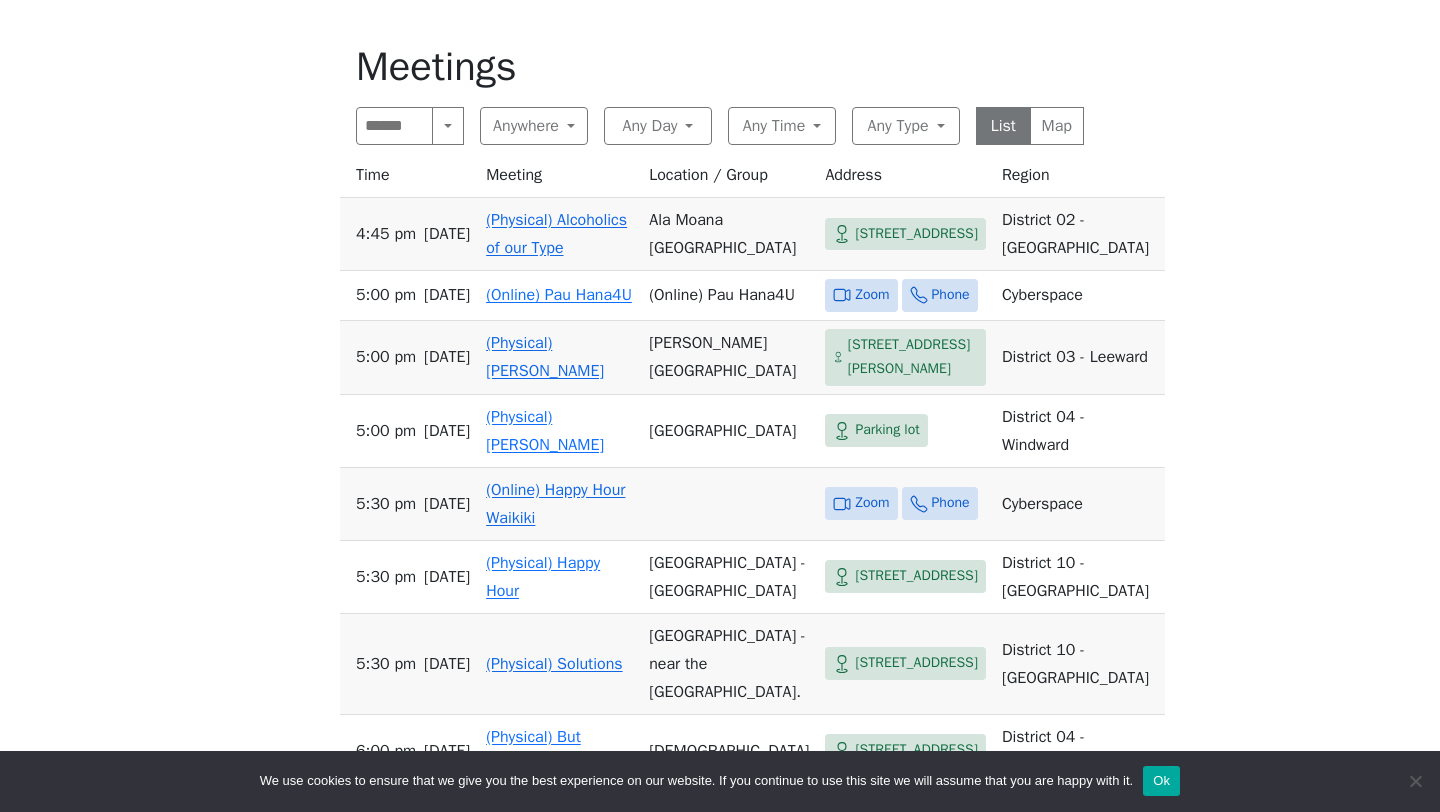 scroll, scrollTop: 653, scrollLeft: 0, axis: vertical 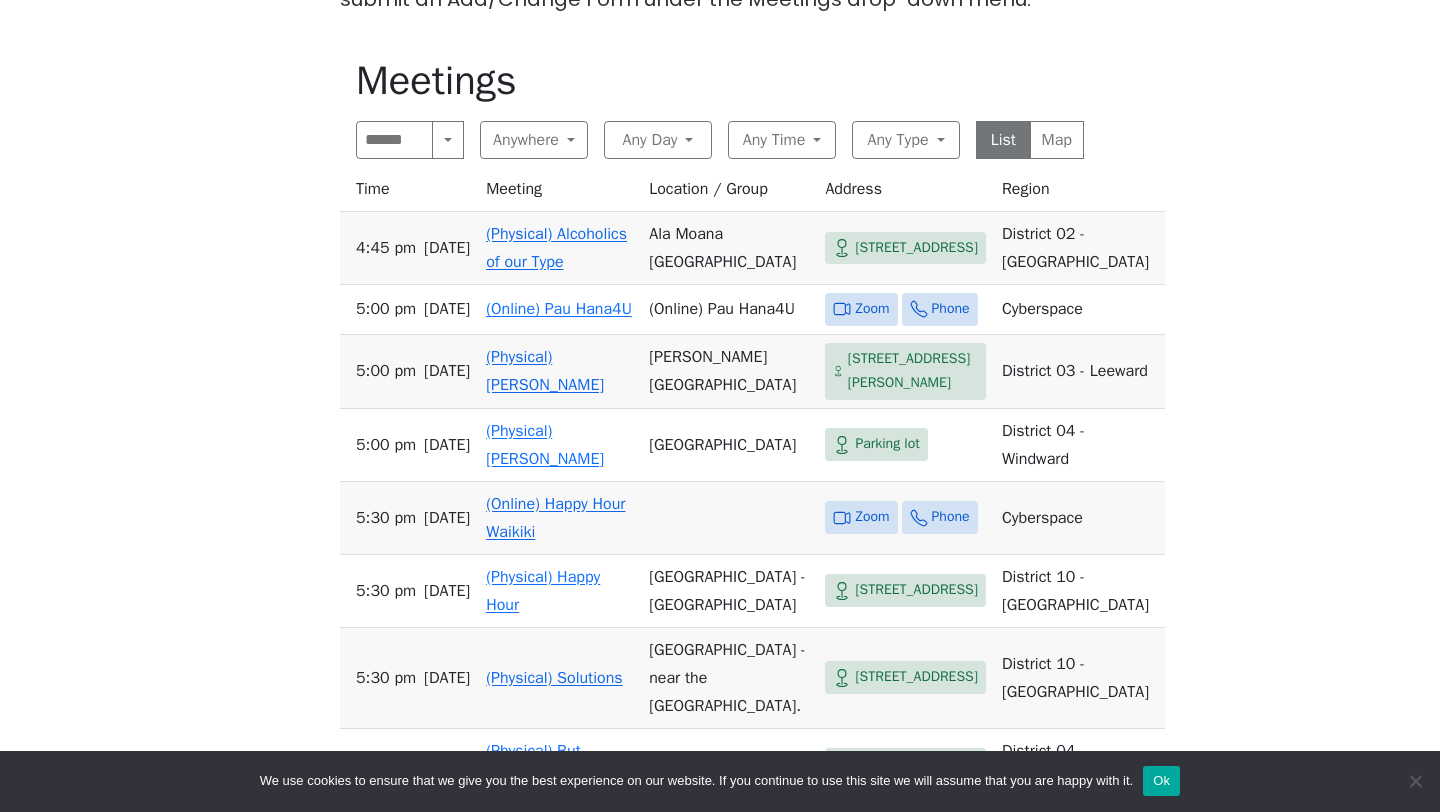 click on "Zoom" at bounding box center (872, 517) 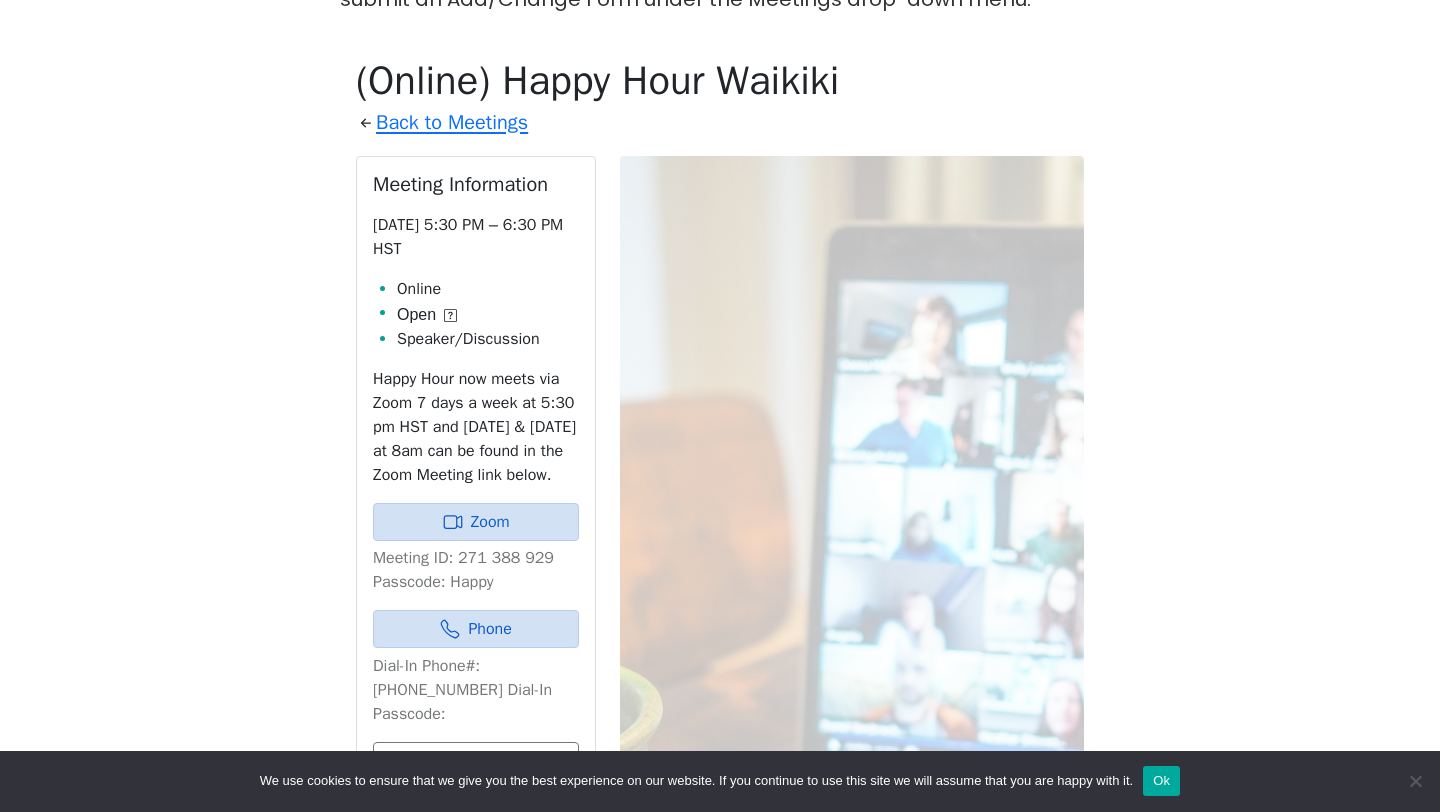 scroll, scrollTop: 694, scrollLeft: 0, axis: vertical 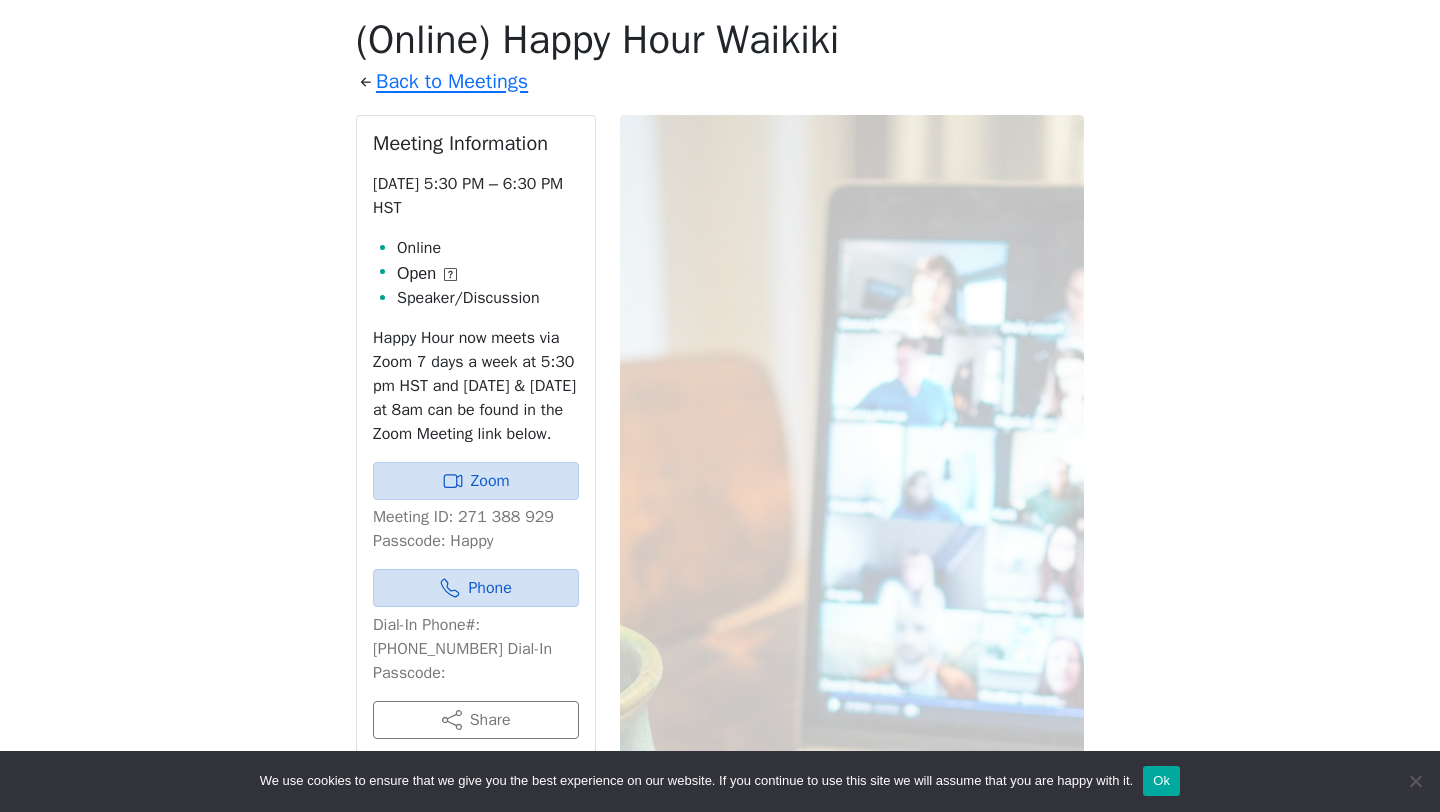click 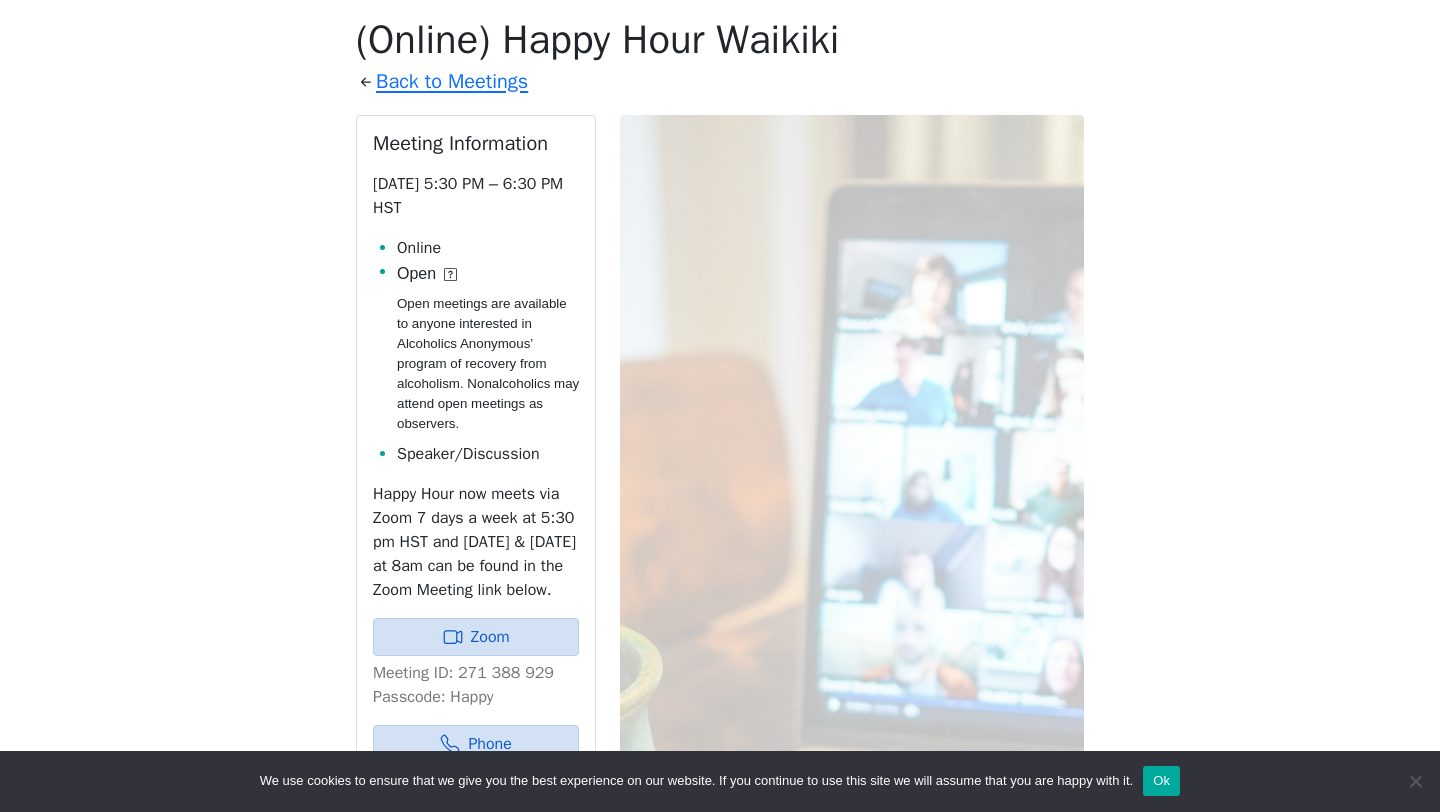 click on "Online" at bounding box center [488, 248] 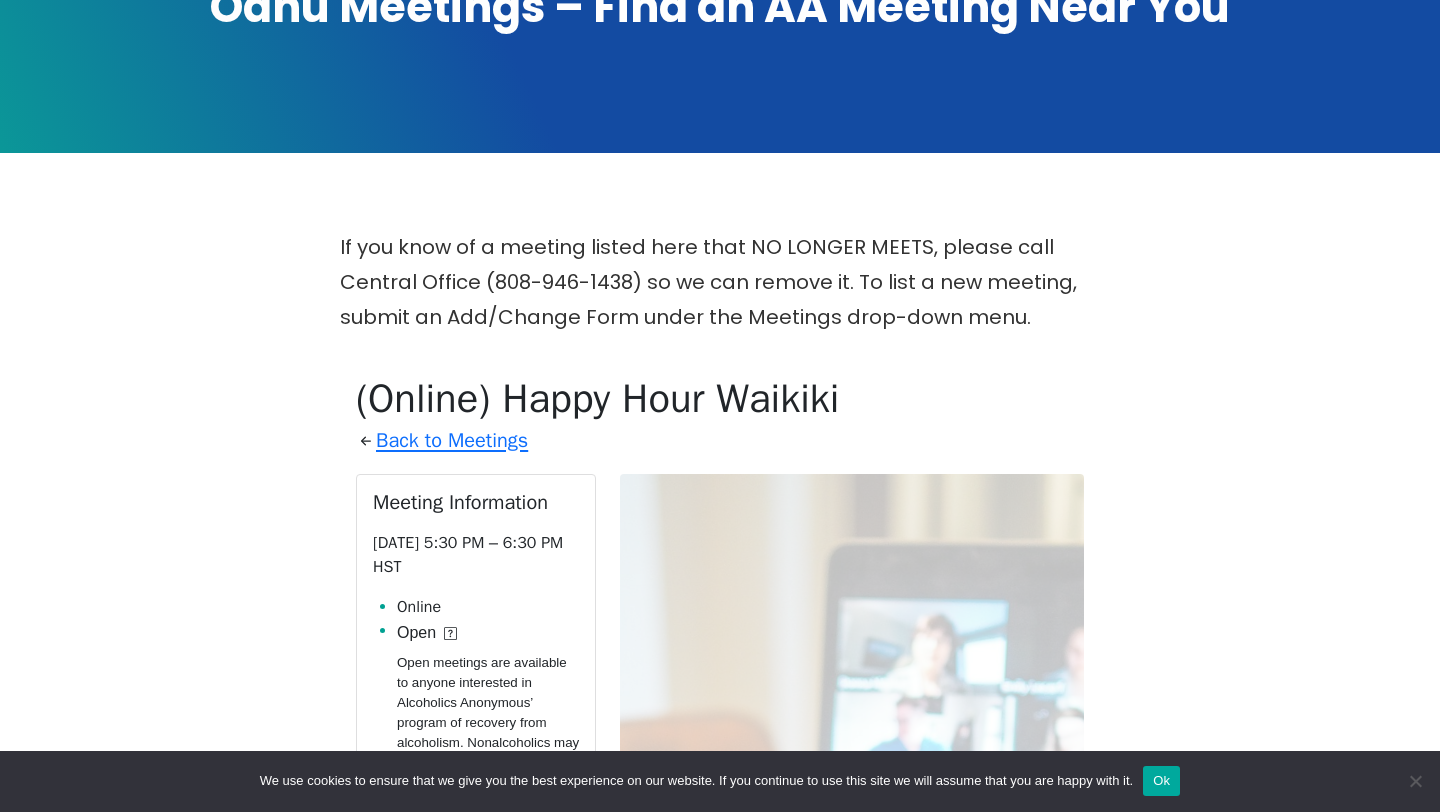 scroll, scrollTop: 334, scrollLeft: 0, axis: vertical 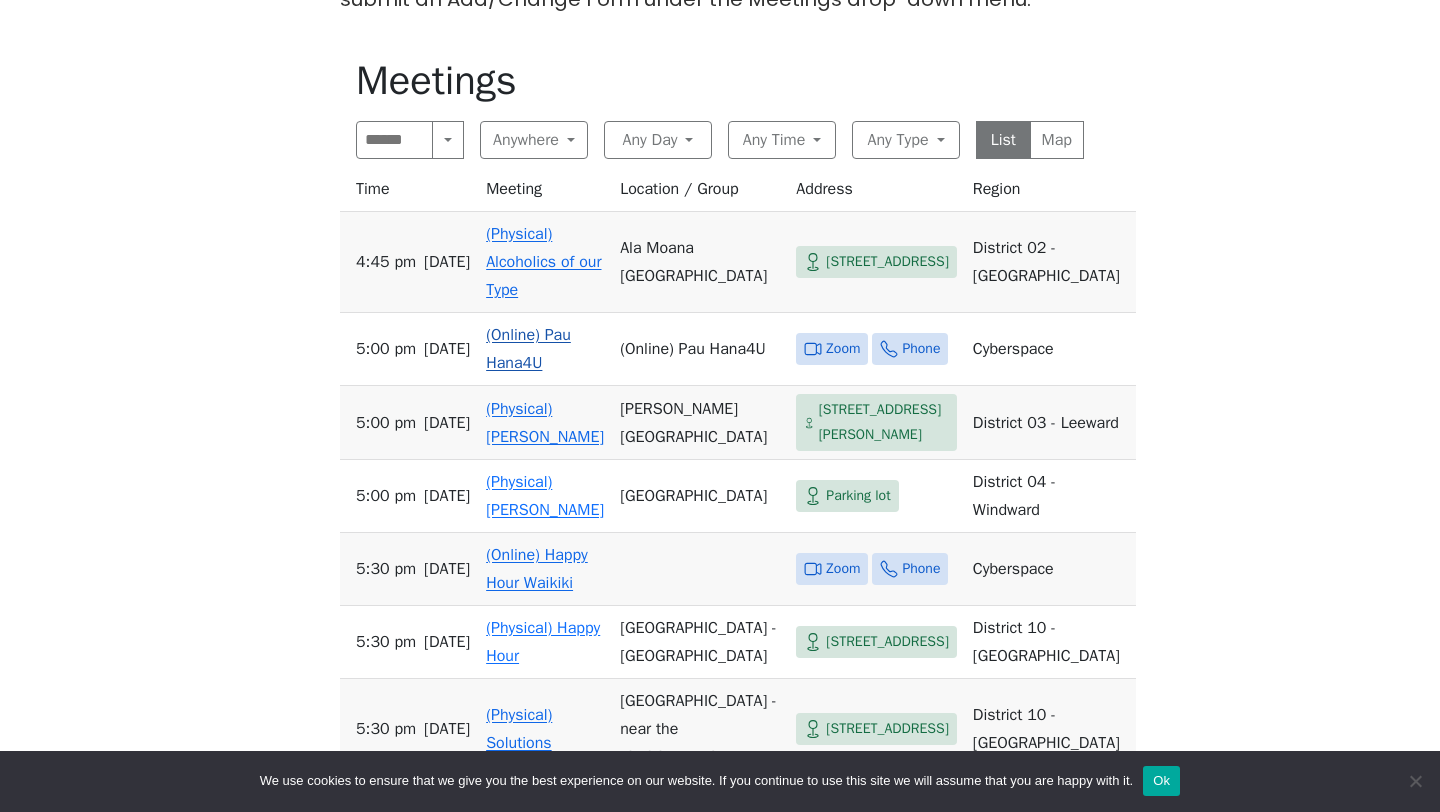 click on "Zoom" at bounding box center [843, 349] 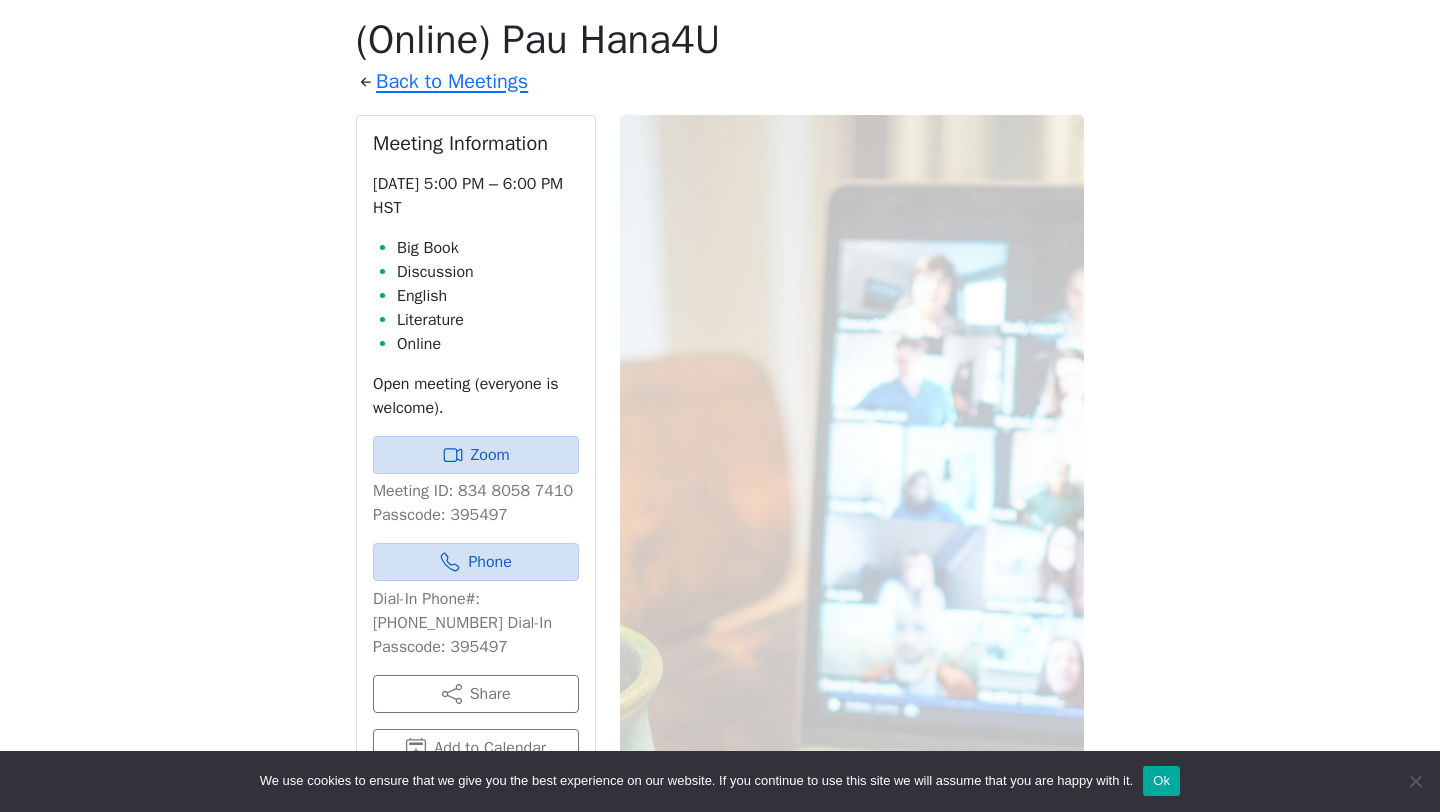 click on "Online" at bounding box center (488, 344) 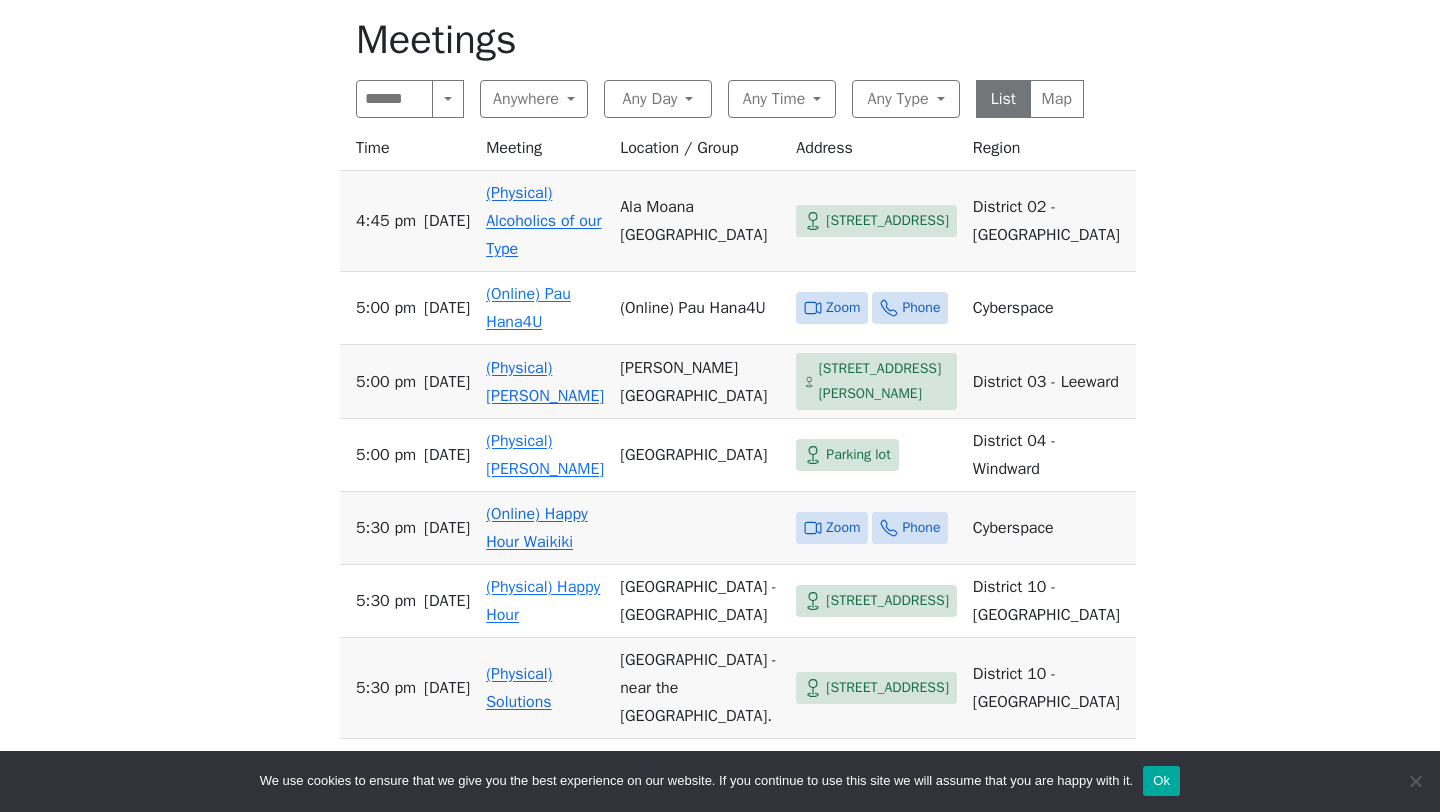 scroll, scrollTop: 653, scrollLeft: 0, axis: vertical 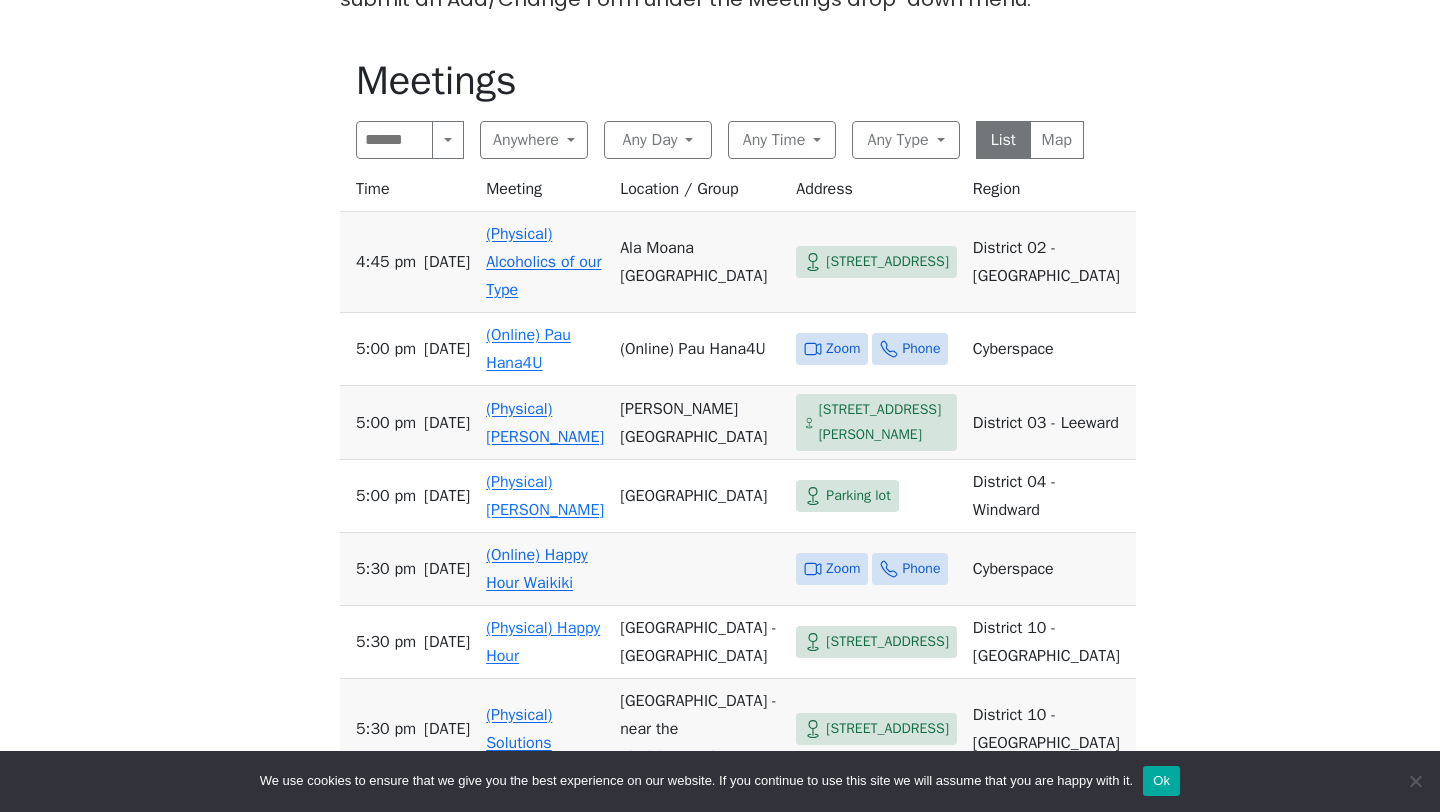 click on "If you know of a meeting listed here that NO LONGER MEETS, please call Central Office (808-946-1438) so we can remove it. To list a new meeting, submit an Add/Change Form under the Meetings drop-down menu.
Meetings Search Near Location Near Me Anywhere Anywhere Cyberspace 67 District 01 - Diamond Head 24 District 02 - Honolulu 41 District 03 - Leeward 15 District 04 - Windward 33 District 09 - Central North Shore 23 District 10 - Waikiki 36 District 17 - Waianae 30 Honolulu 1 Any Day Any Day Sunday 33 Monday 42 Tuesday 42 Wednesday 37 Thursday 37 Friday 43 Saturday 36 Any Time Any Time Morning 91 Midday 27 Evening 146 Night 23 Any Type Any Type In-person 203 Online 72 11th Step Meditation 7 12 Steps & 12 Traditions 16 As Bill Sees It 3 Big Book 35 Birthday 2 Child-Friendly 29 Closed 28 Daily Reflections 44 Discussion 69 English 116 Grapevine 9 LGBTQ 6 Literature 72 Living Sober 4 Meditation 8 Men 8 Newcomer 17 Open 225 Outdoor Meeting 77 Spanish 1 Speaker 8 Speaker/Discussion 115 Step Meeting 12 1 56" at bounding box center (720, 523) 